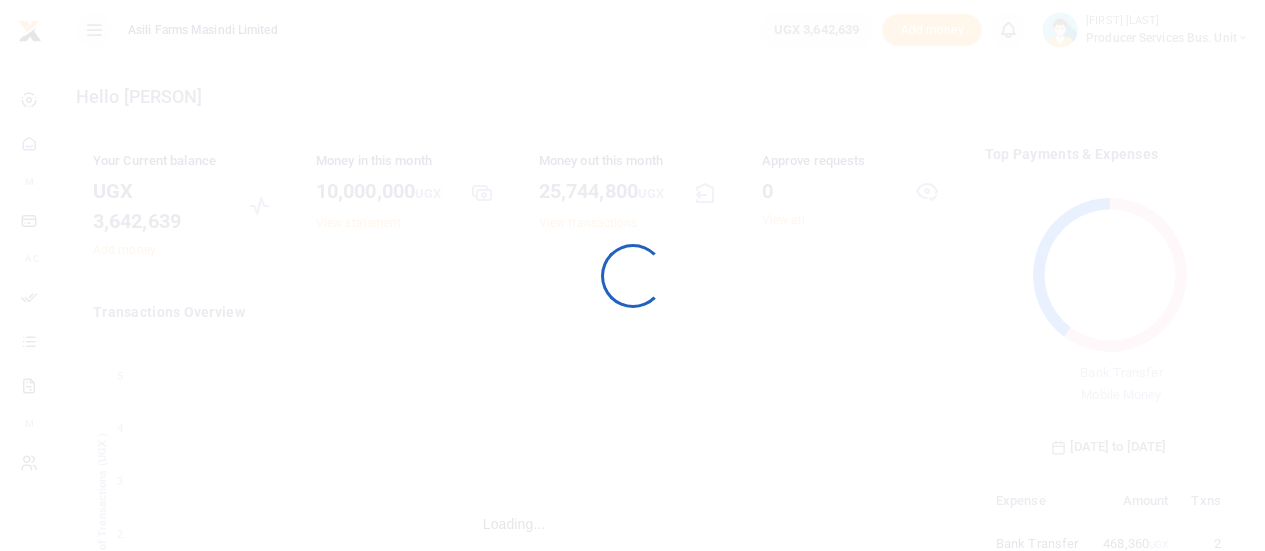 scroll, scrollTop: 0, scrollLeft: 0, axis: both 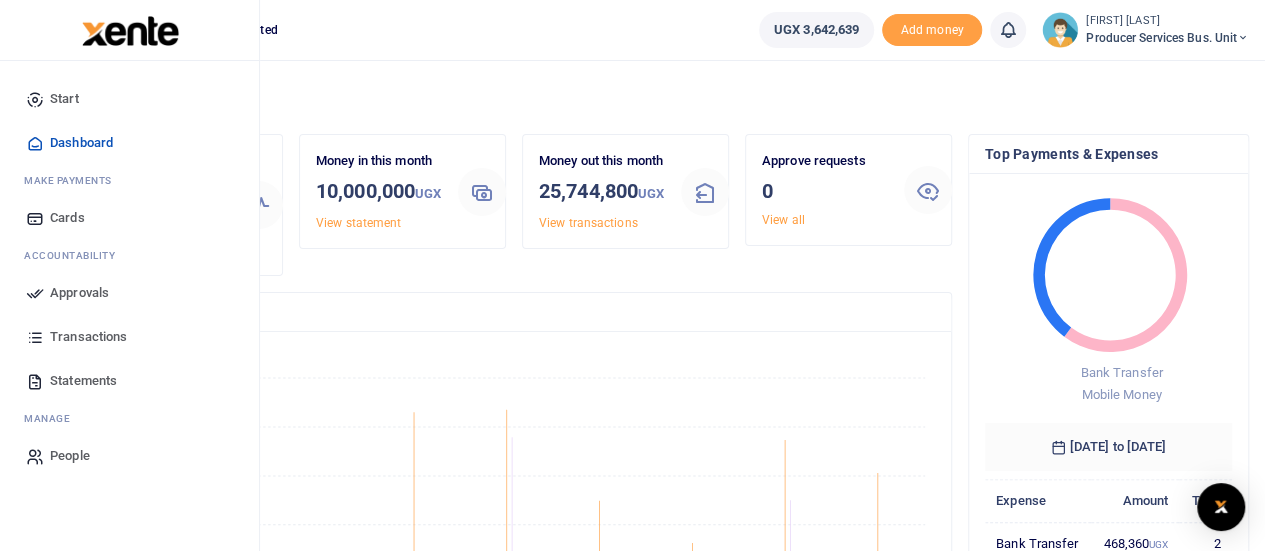 click on "Transactions" at bounding box center (88, 337) 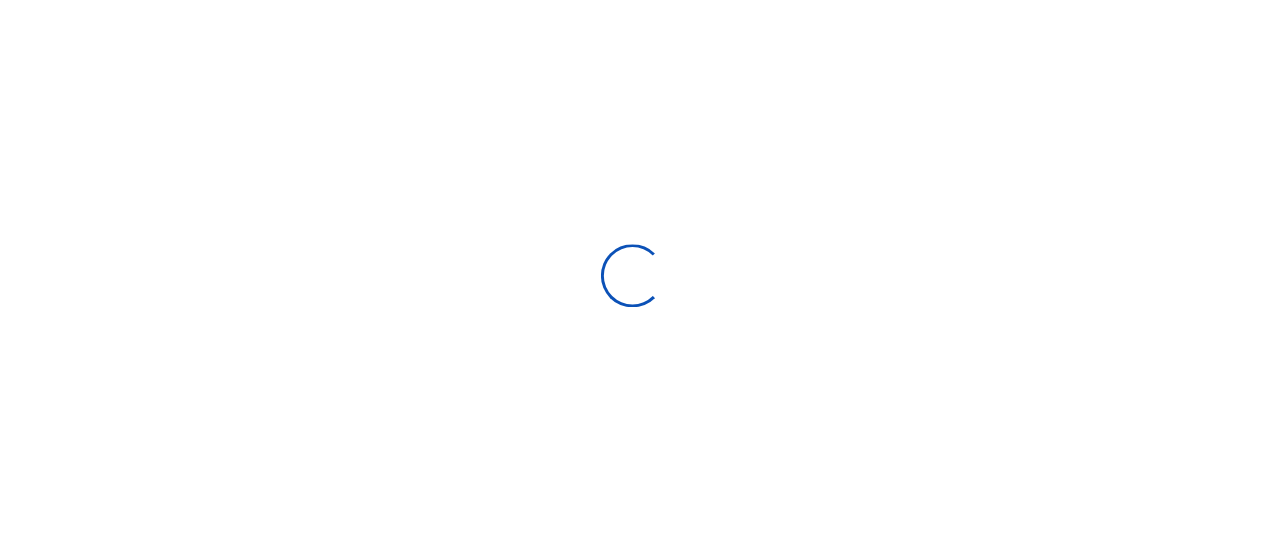 scroll, scrollTop: 0, scrollLeft: 0, axis: both 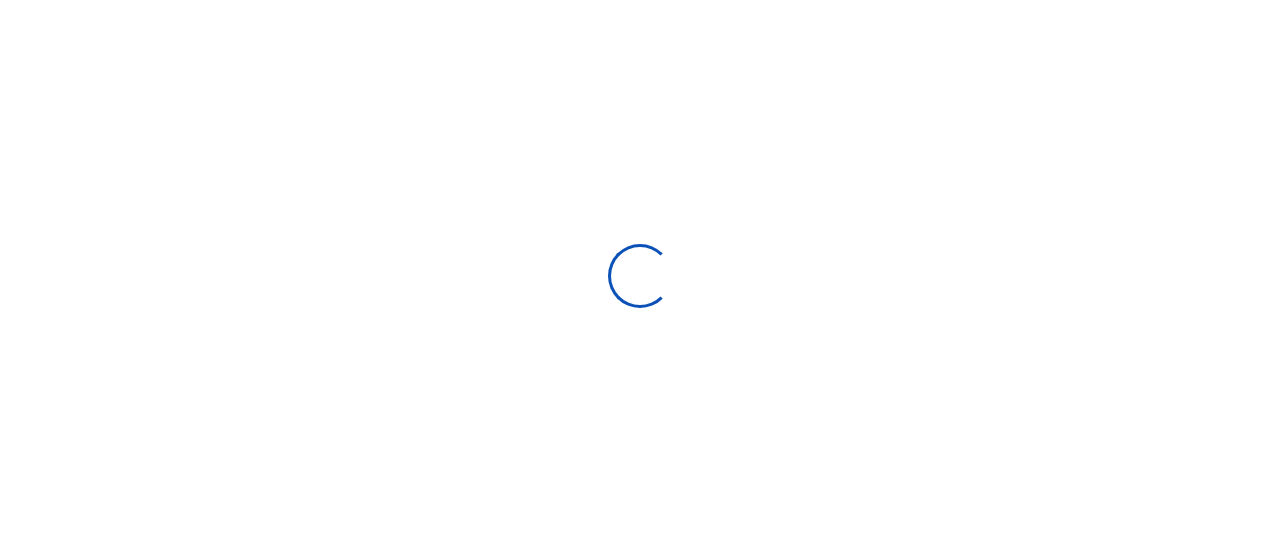 select 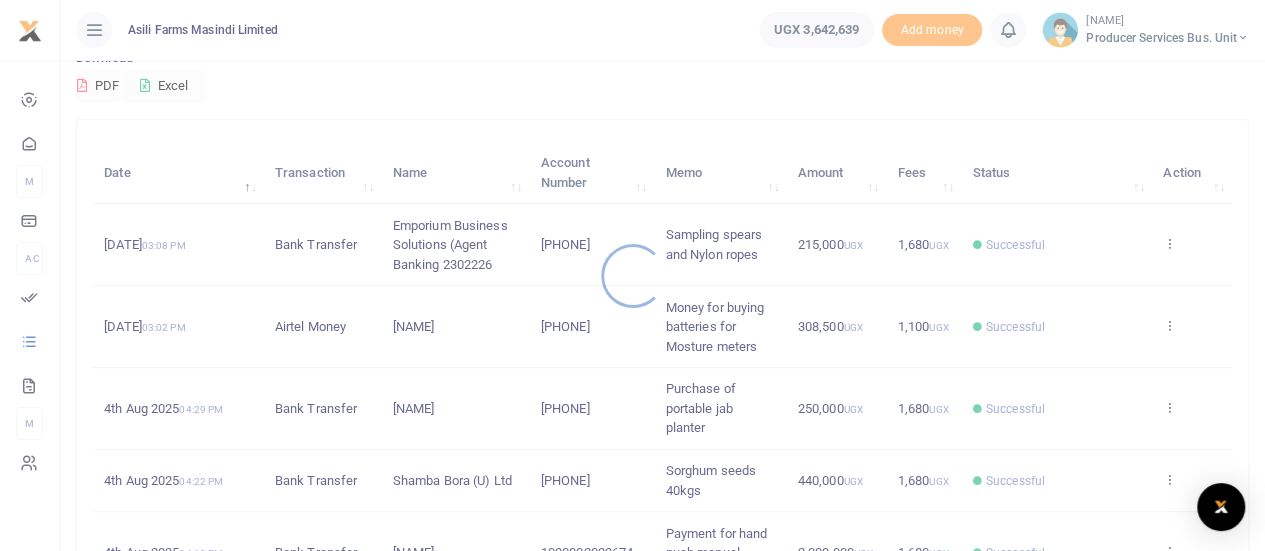 scroll, scrollTop: 200, scrollLeft: 0, axis: vertical 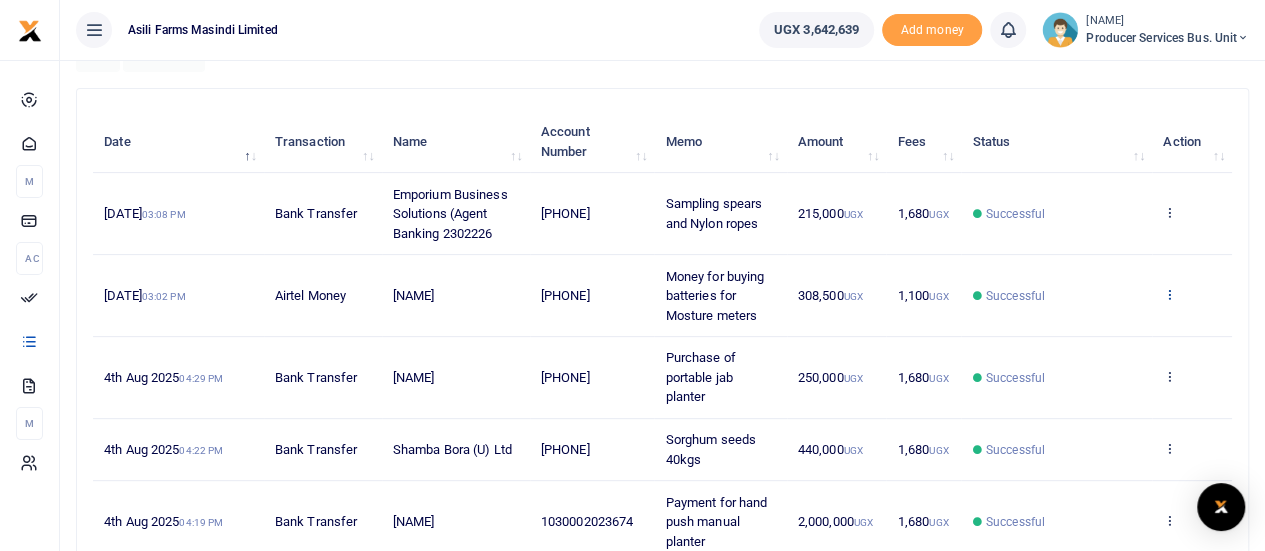 click at bounding box center (1169, 294) 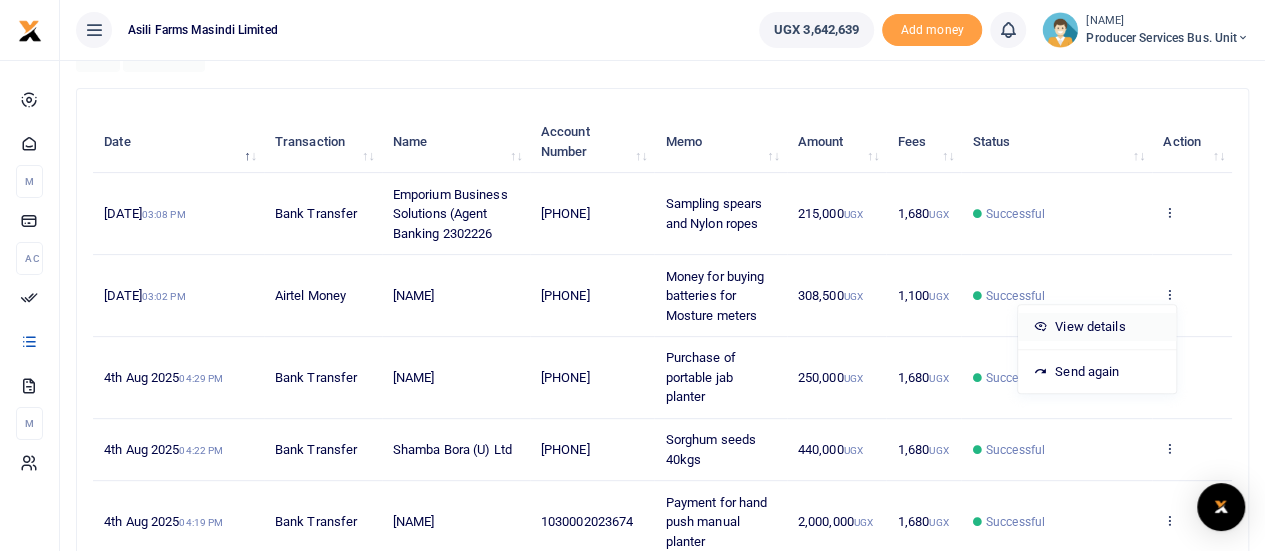 click on "View details" at bounding box center (1097, 327) 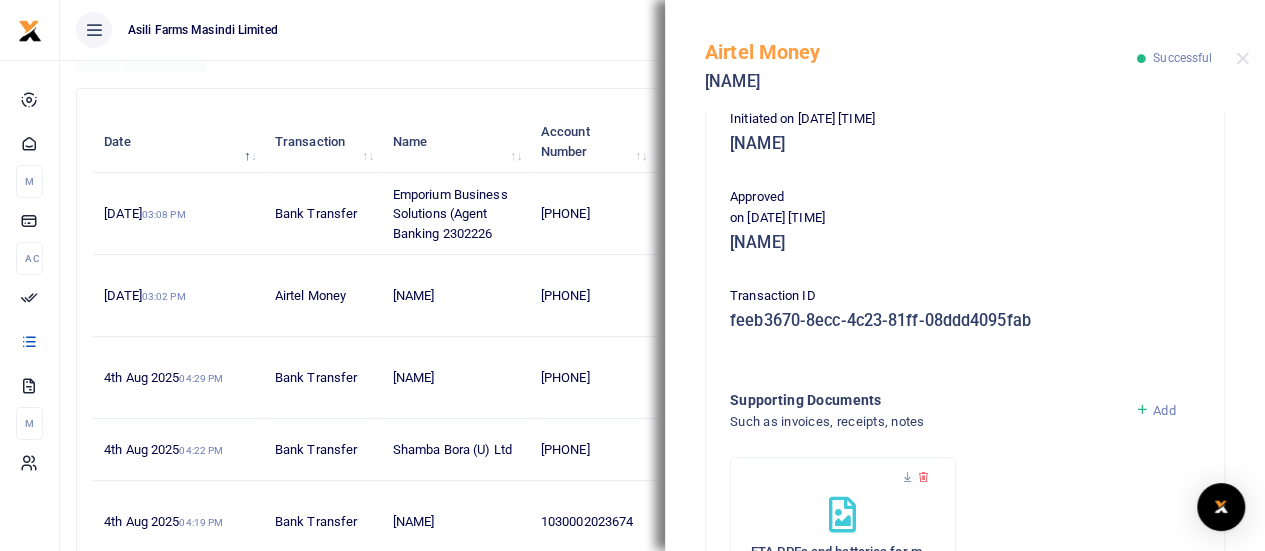 scroll, scrollTop: 674, scrollLeft: 0, axis: vertical 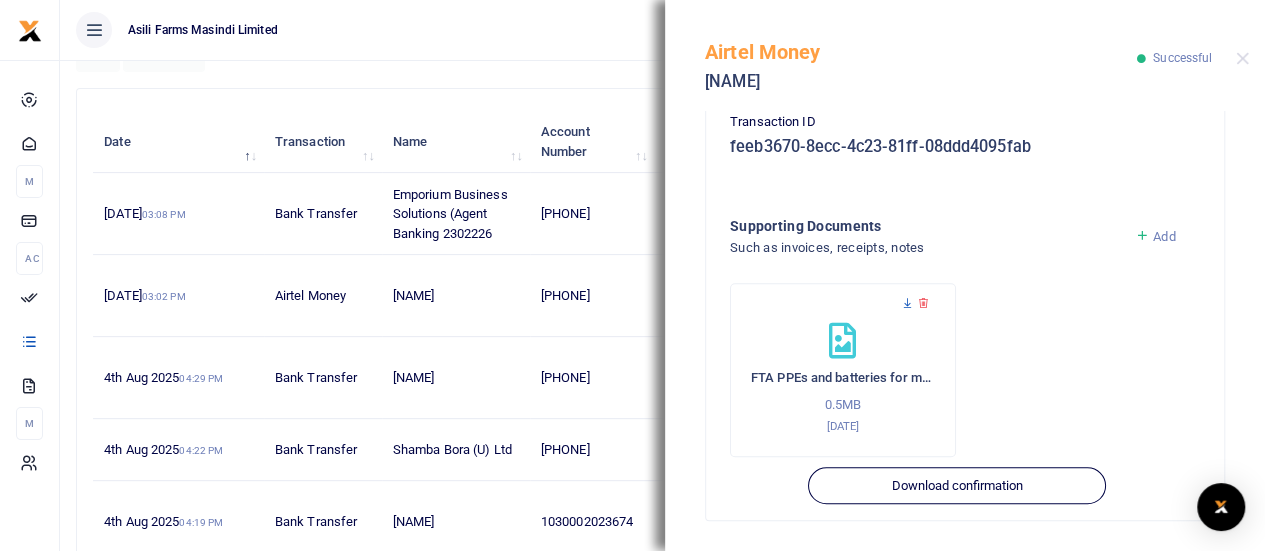 click at bounding box center [907, 303] 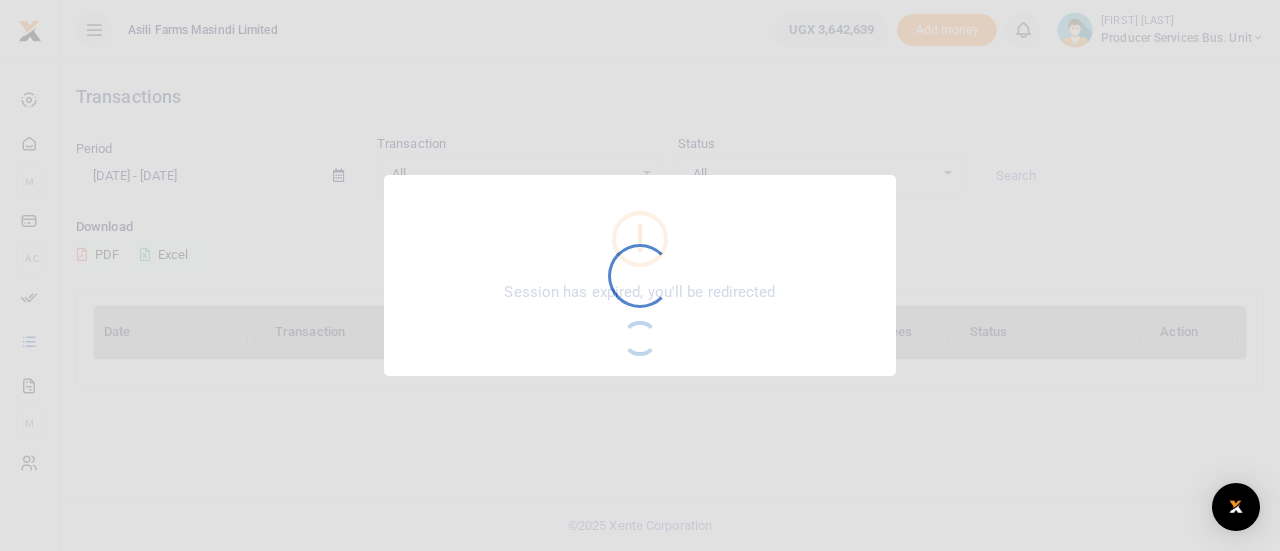 scroll, scrollTop: 0, scrollLeft: 0, axis: both 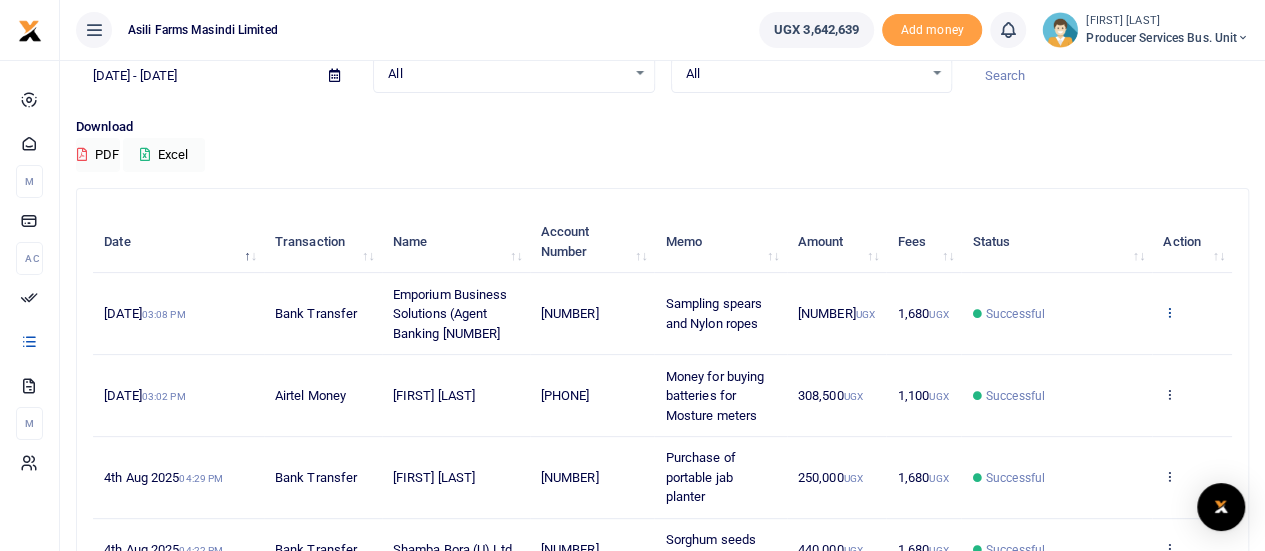 click at bounding box center (1169, 312) 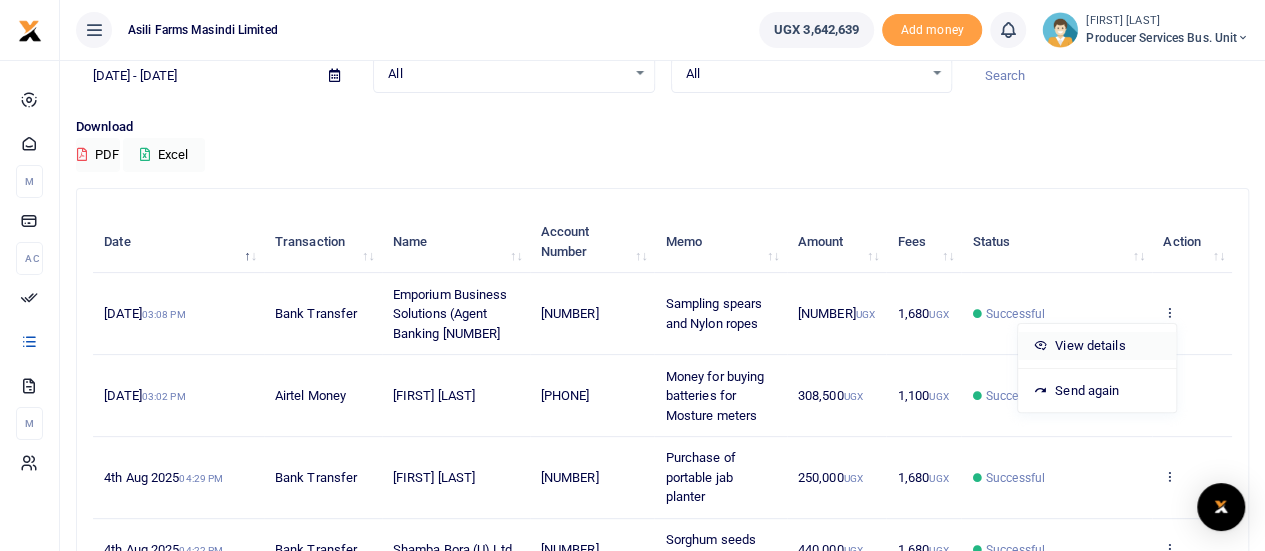 click on "View details" at bounding box center [1097, 346] 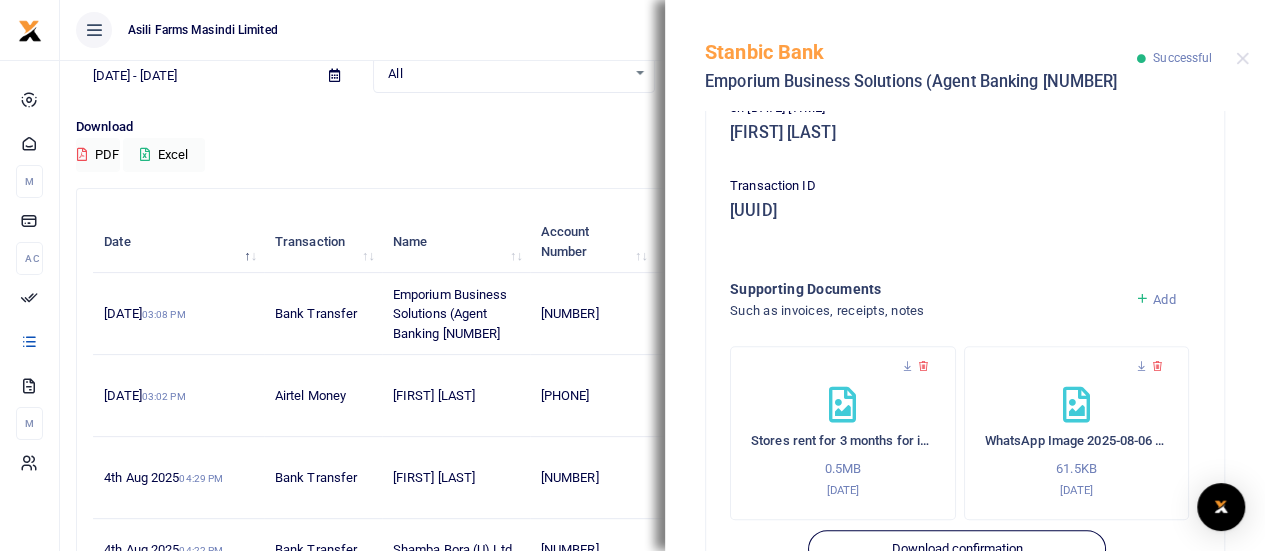 scroll, scrollTop: 596, scrollLeft: 0, axis: vertical 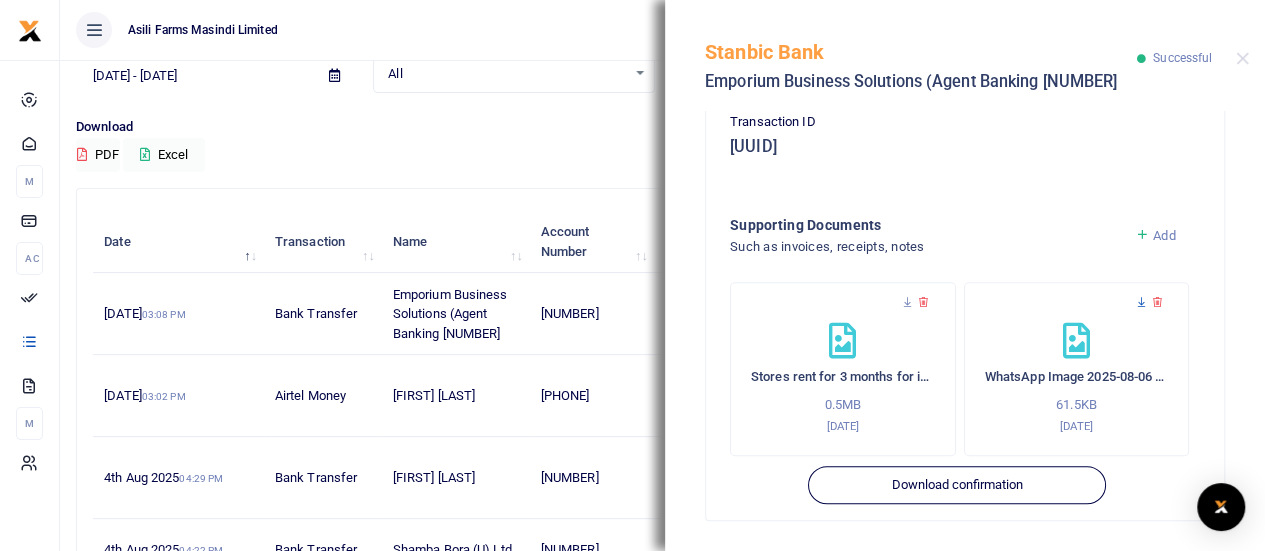 click at bounding box center (1141, 302) 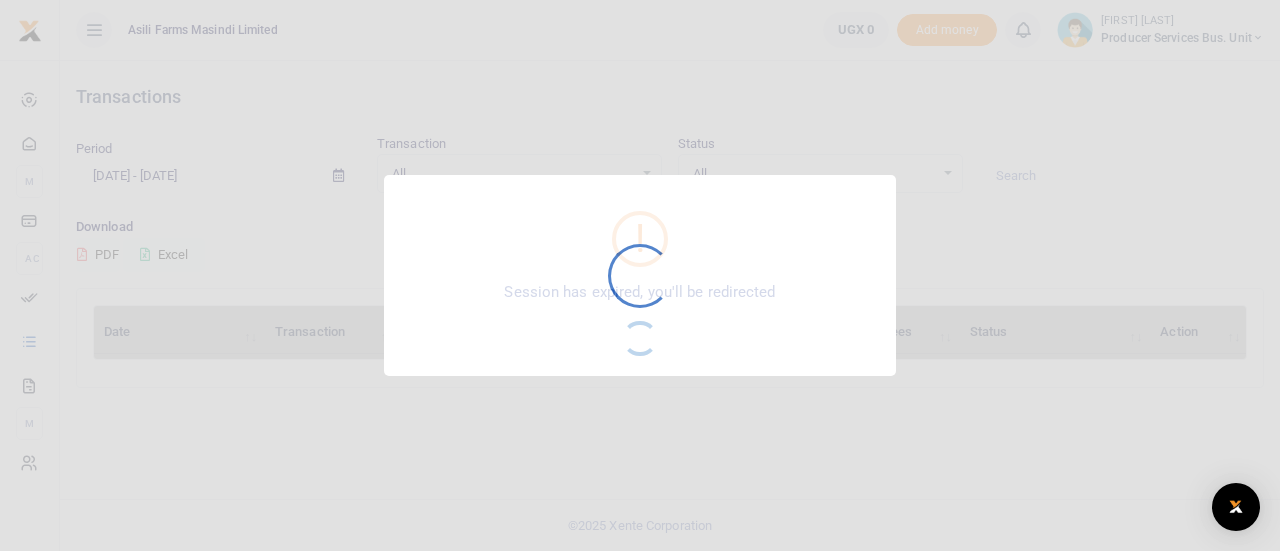 scroll, scrollTop: 0, scrollLeft: 0, axis: both 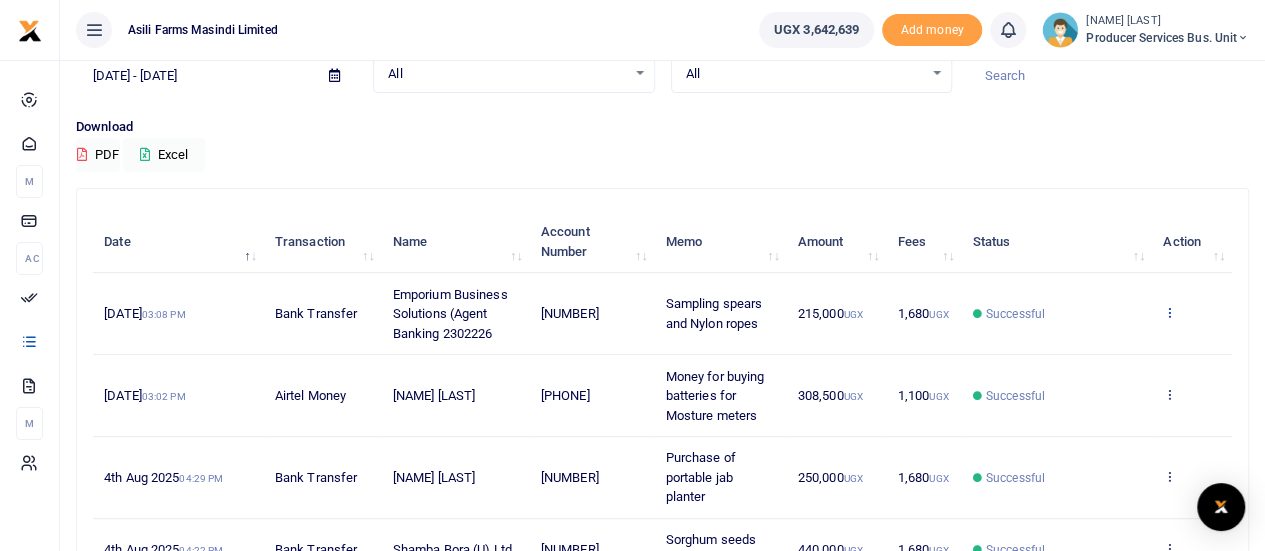 click at bounding box center (1169, 312) 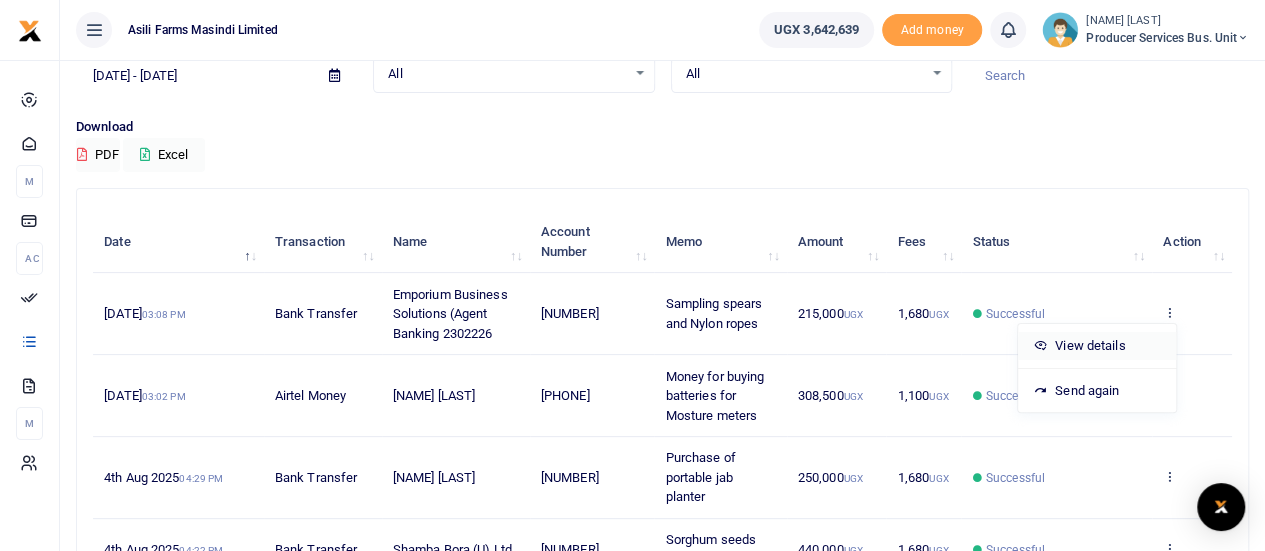 click on "View details" at bounding box center [1097, 346] 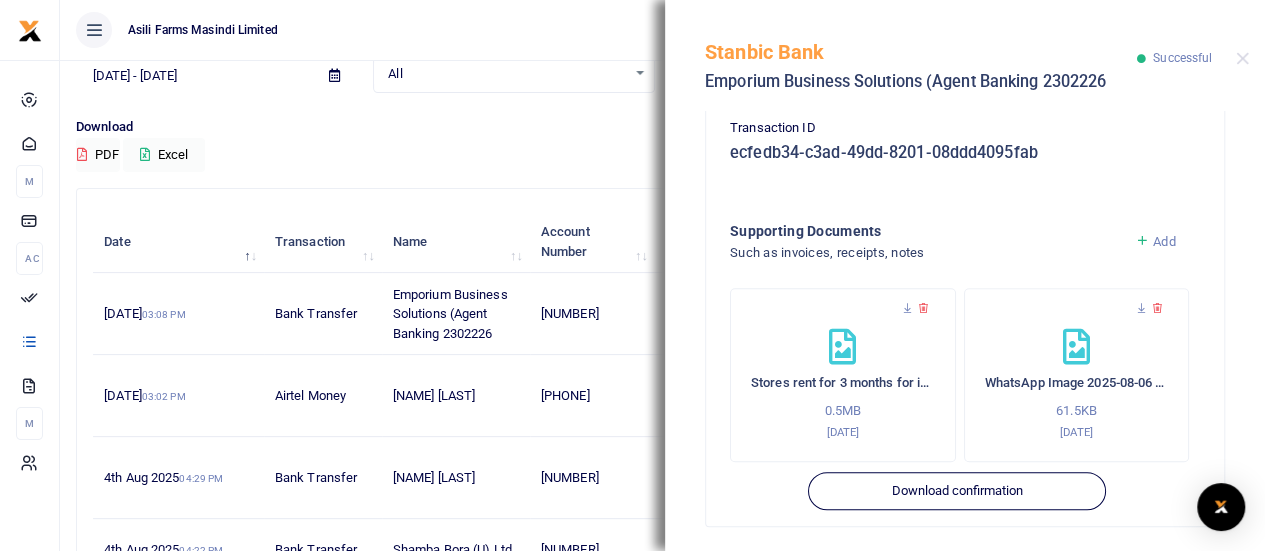 scroll, scrollTop: 596, scrollLeft: 0, axis: vertical 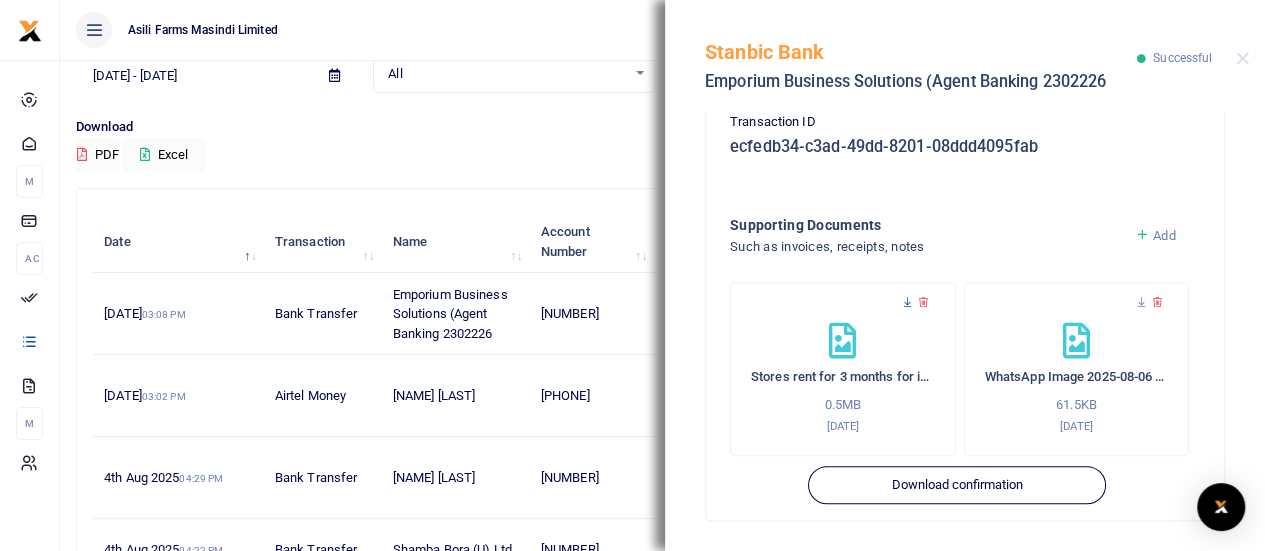 click at bounding box center (907, 302) 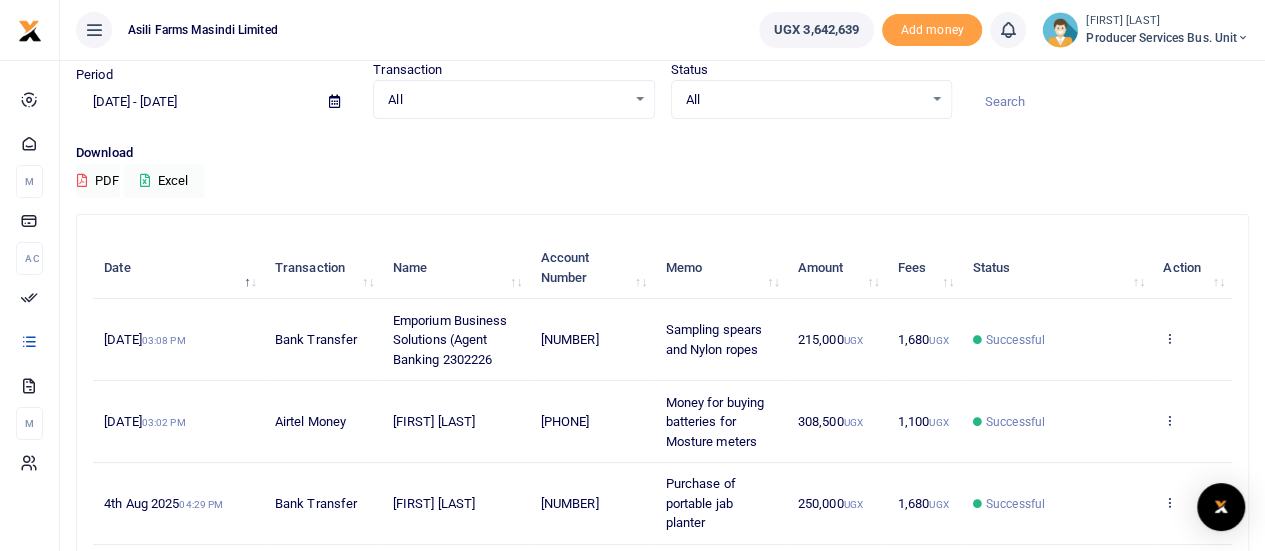 scroll, scrollTop: 200, scrollLeft: 0, axis: vertical 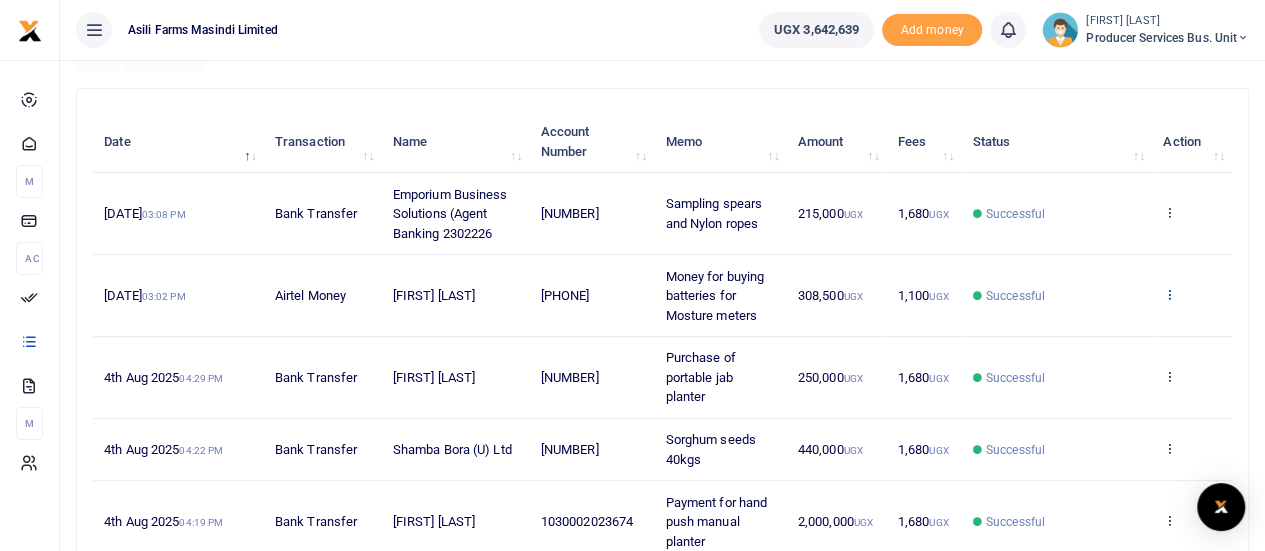 click at bounding box center [1169, 294] 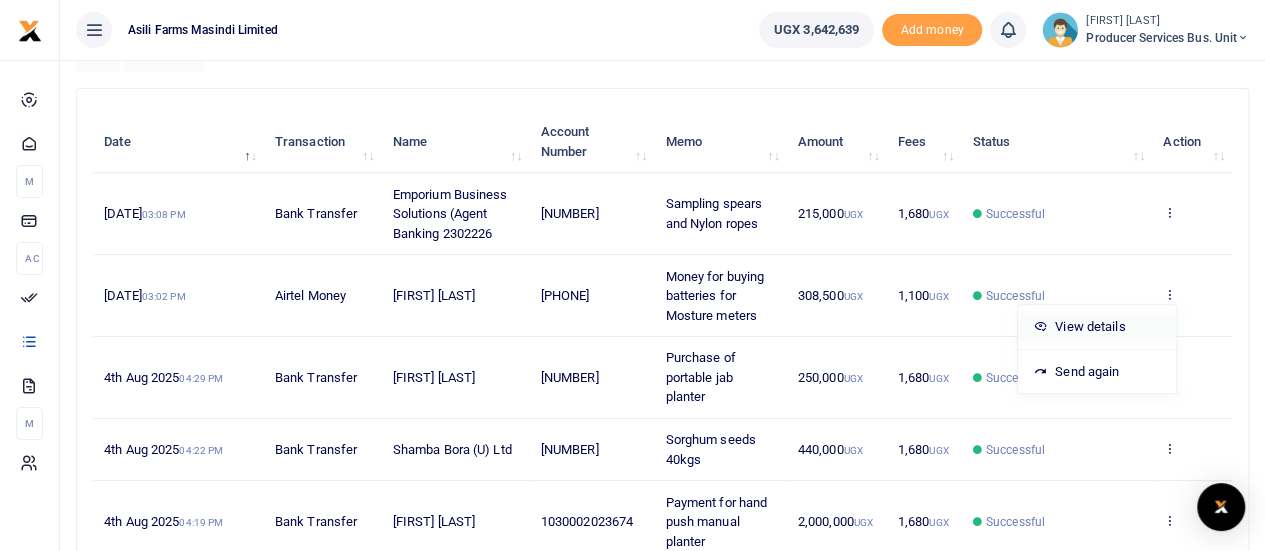 click on "View details" at bounding box center [1097, 327] 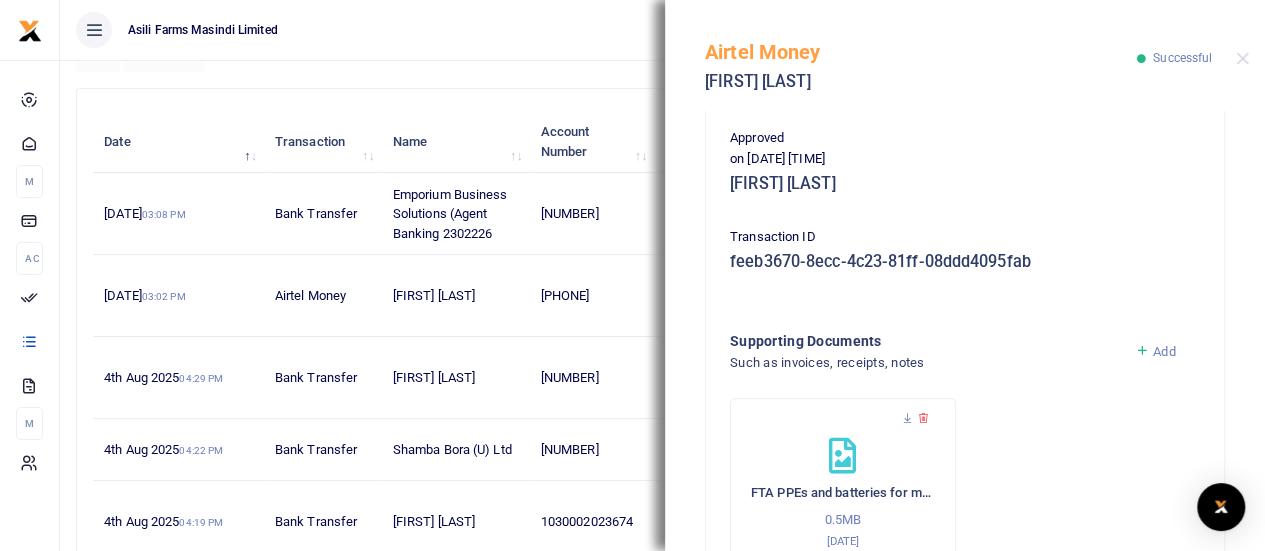 scroll, scrollTop: 674, scrollLeft: 0, axis: vertical 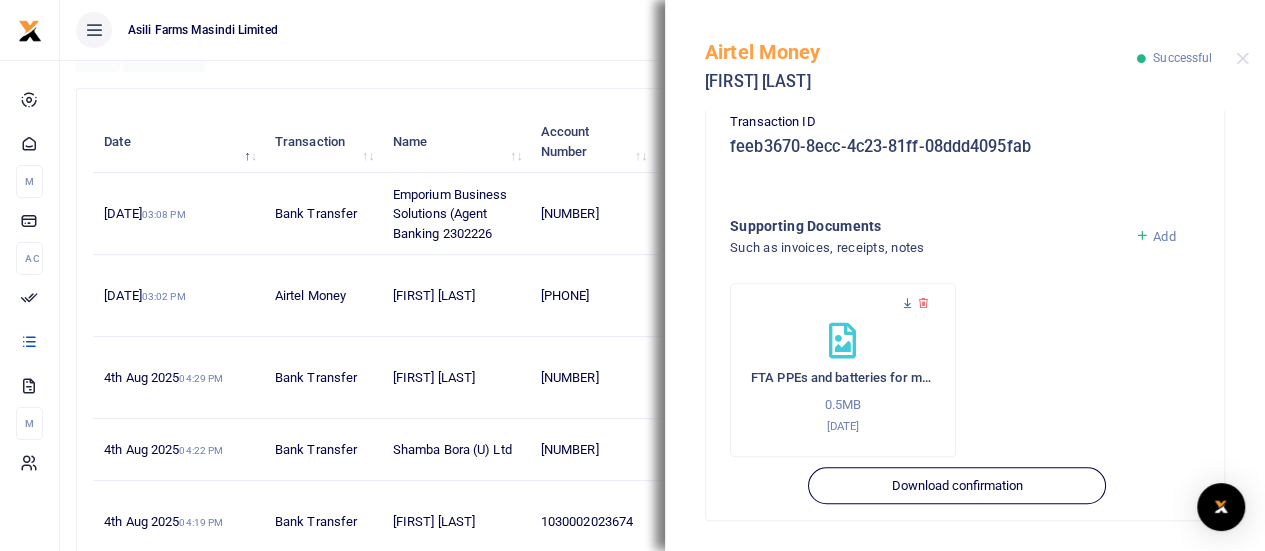 click at bounding box center [907, 303] 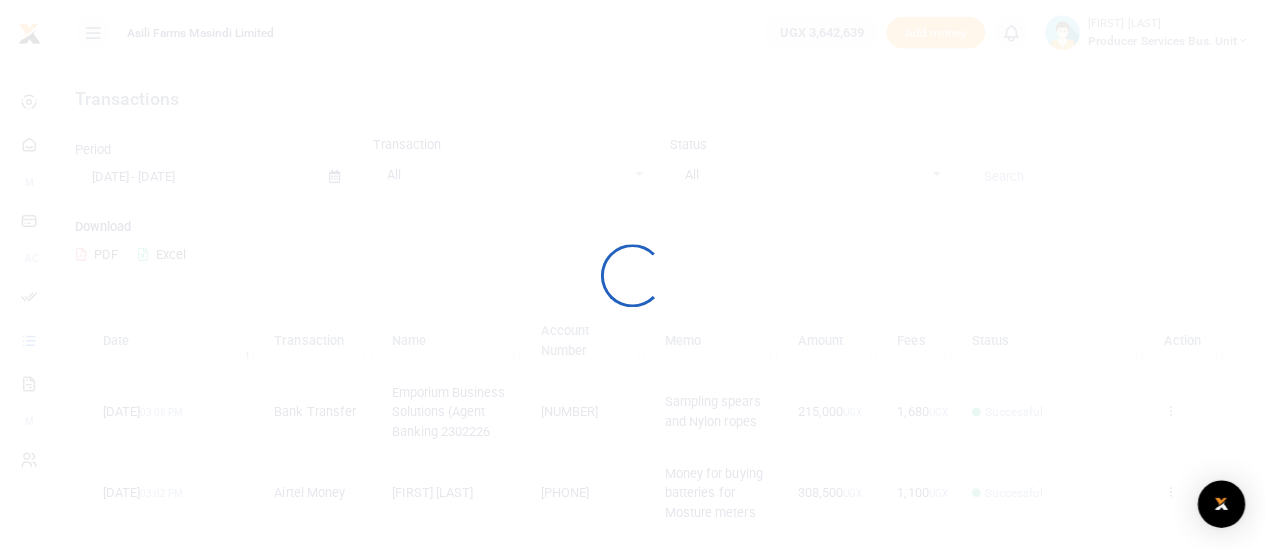 scroll, scrollTop: 0, scrollLeft: 0, axis: both 